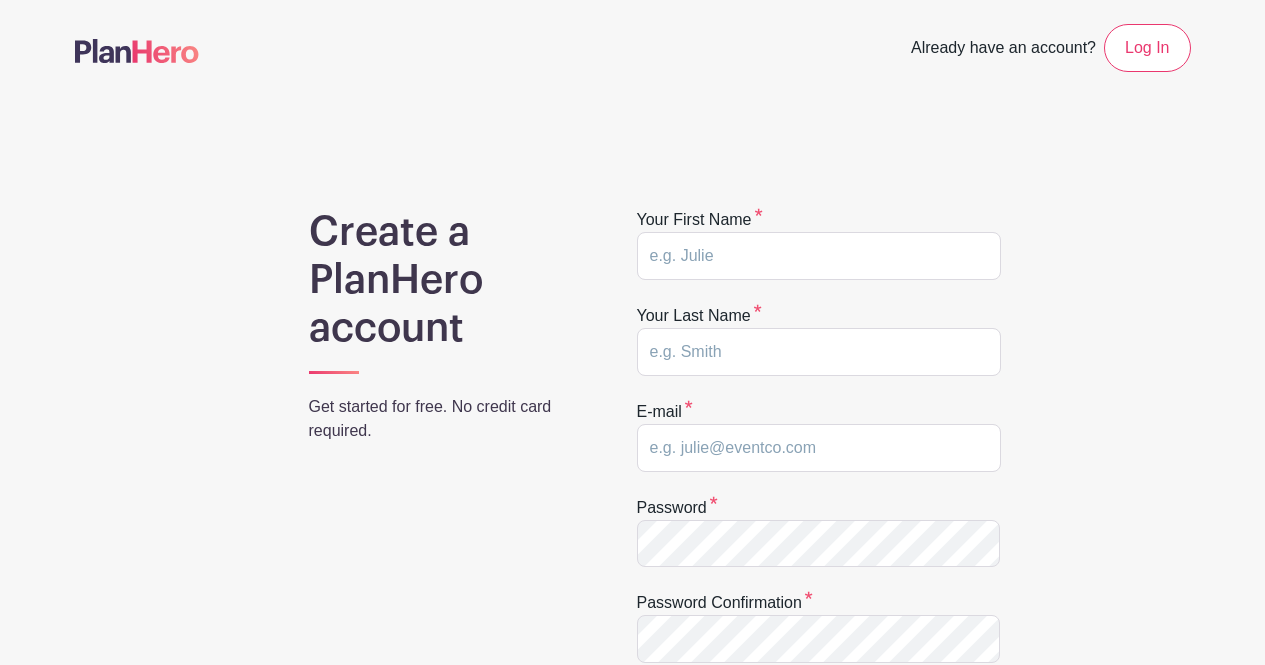 scroll, scrollTop: 0, scrollLeft: 0, axis: both 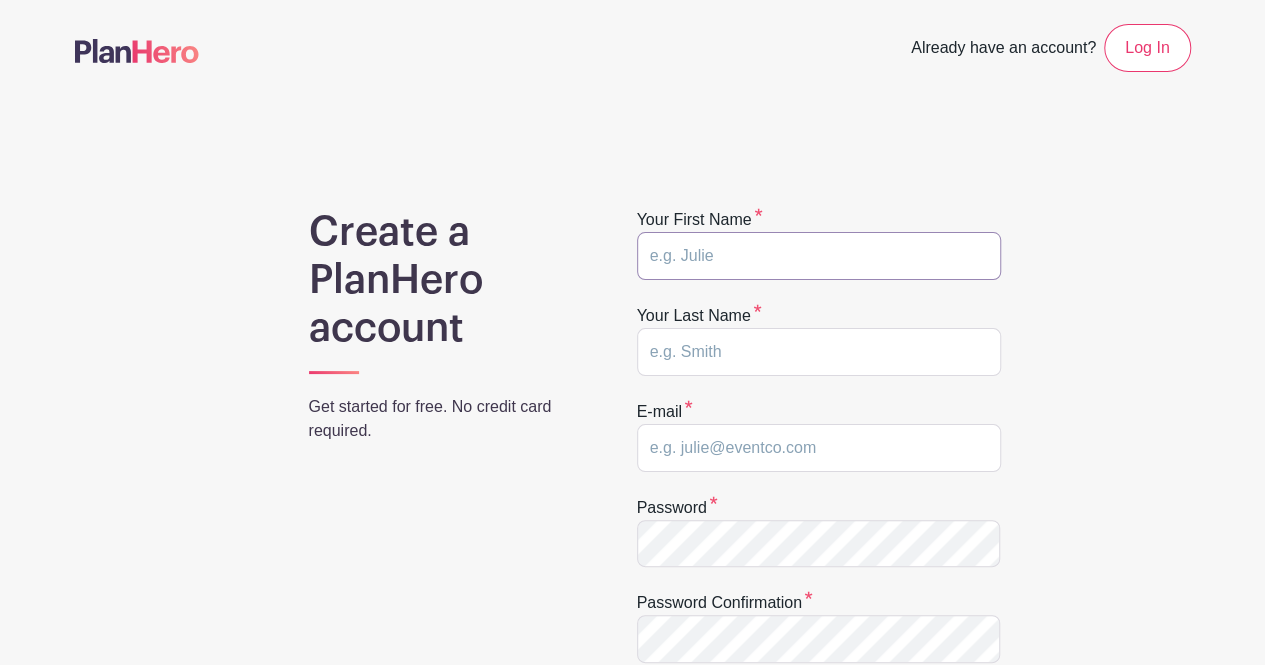 click at bounding box center (819, 256) 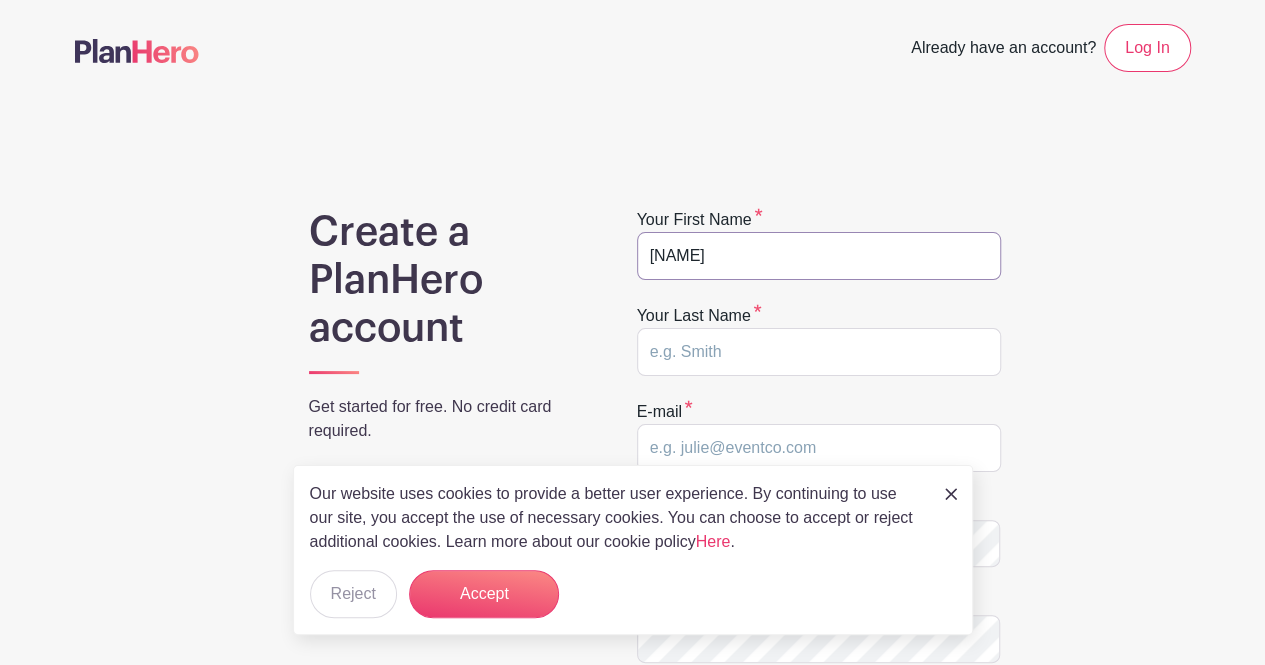 type on "Rebecca" 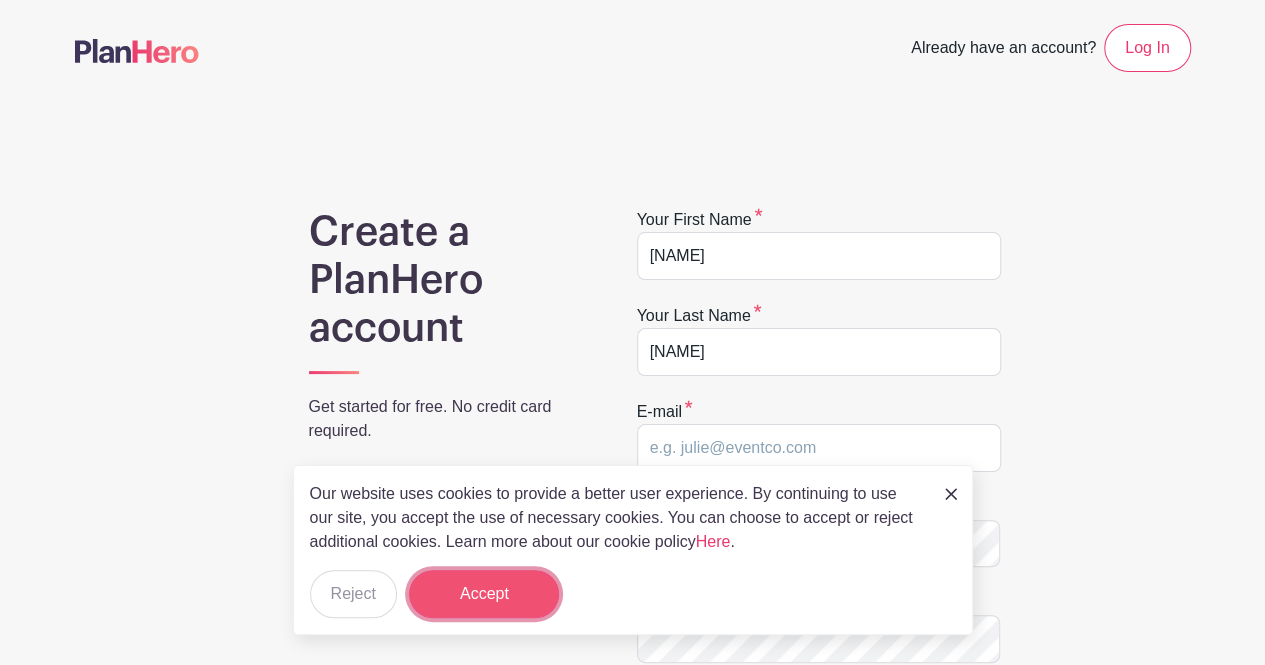 click on "Accept" at bounding box center (484, 594) 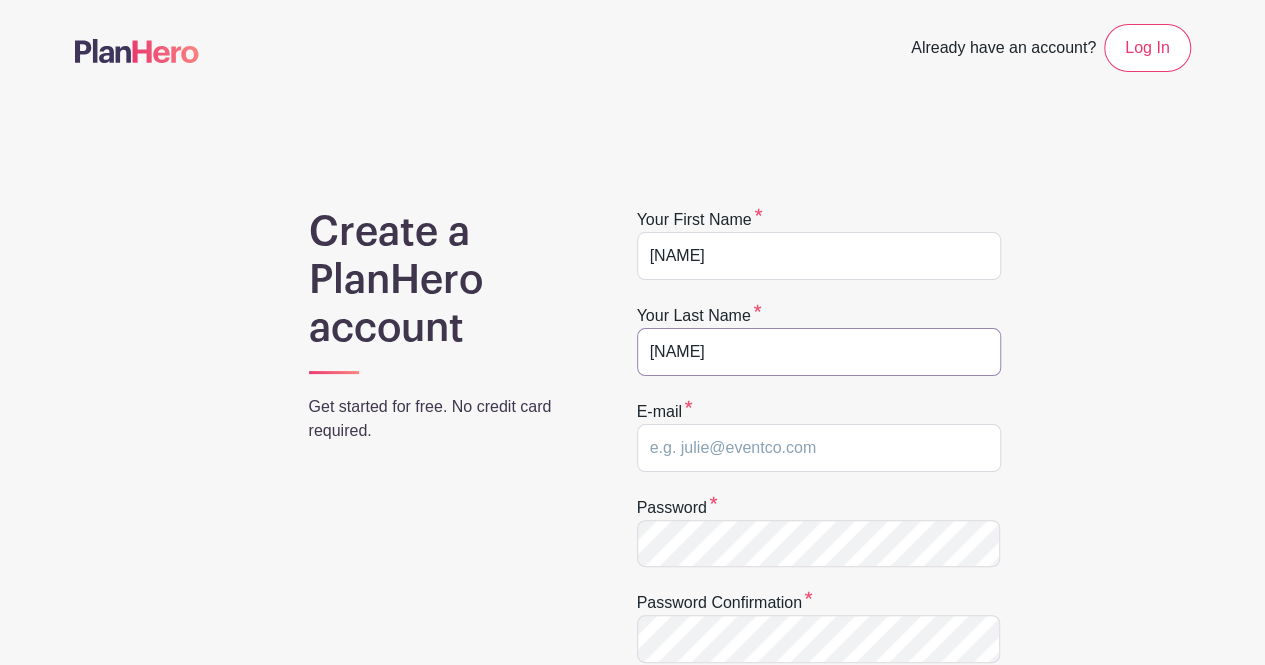 click on "Whwite" at bounding box center [819, 352] 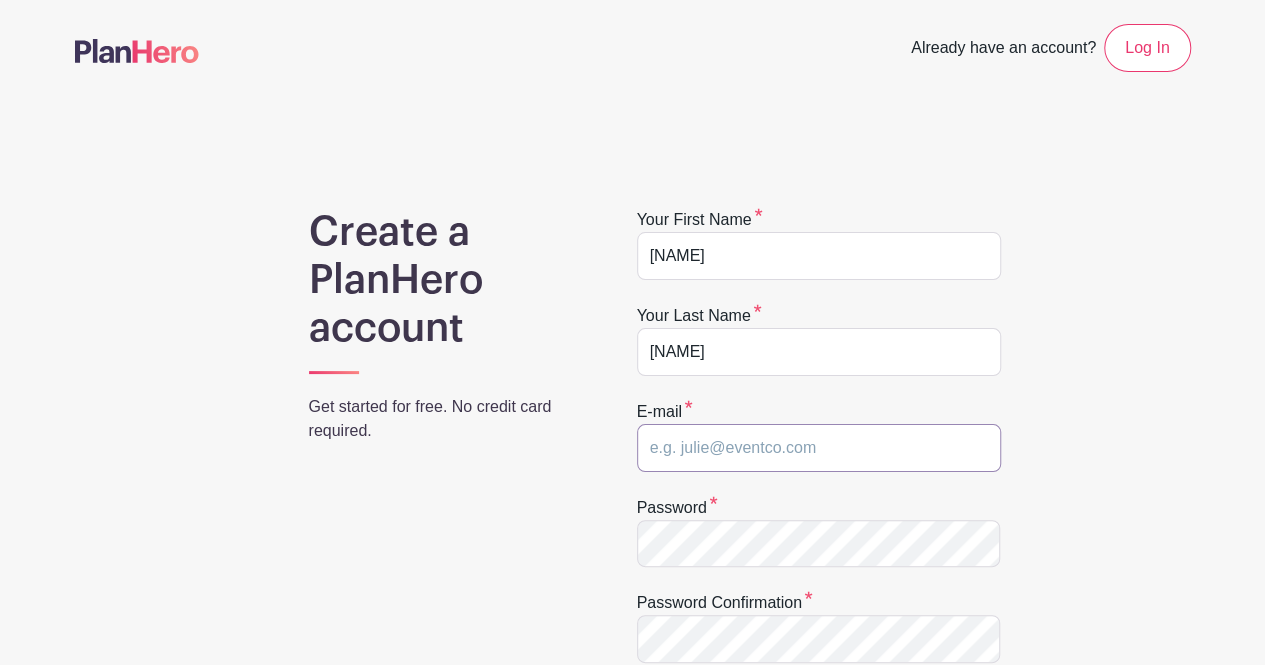 click at bounding box center (819, 448) 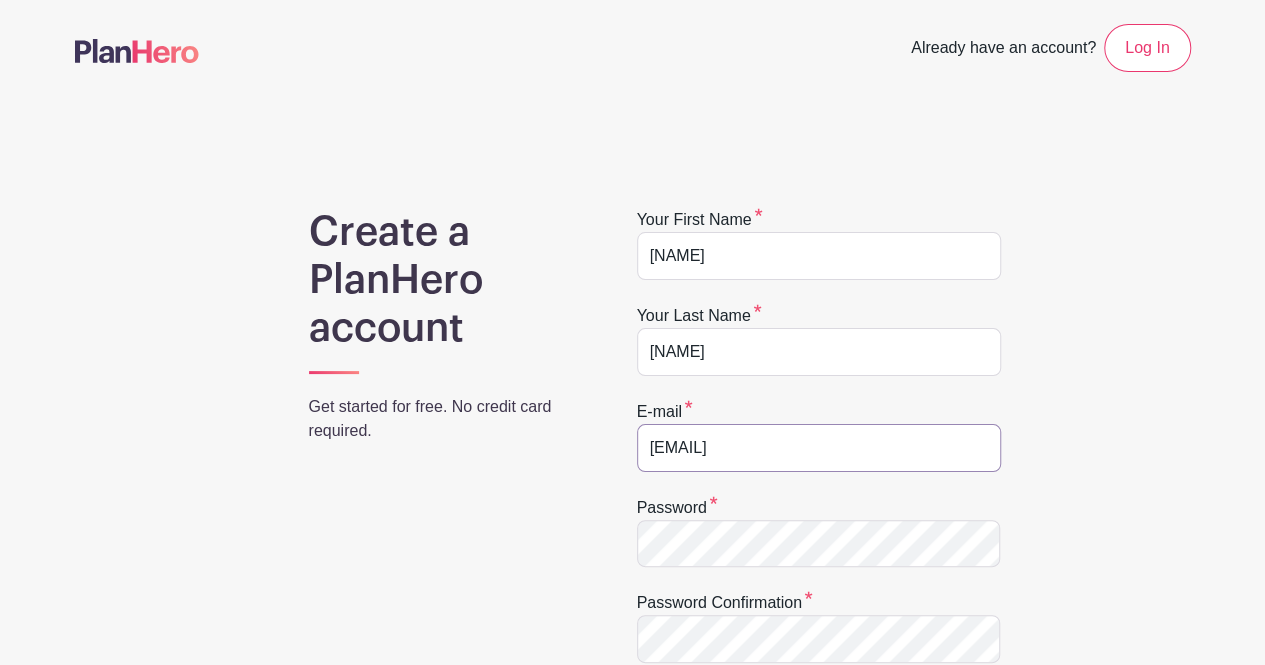 type on "rebecca.white@liveunitedchicago.org" 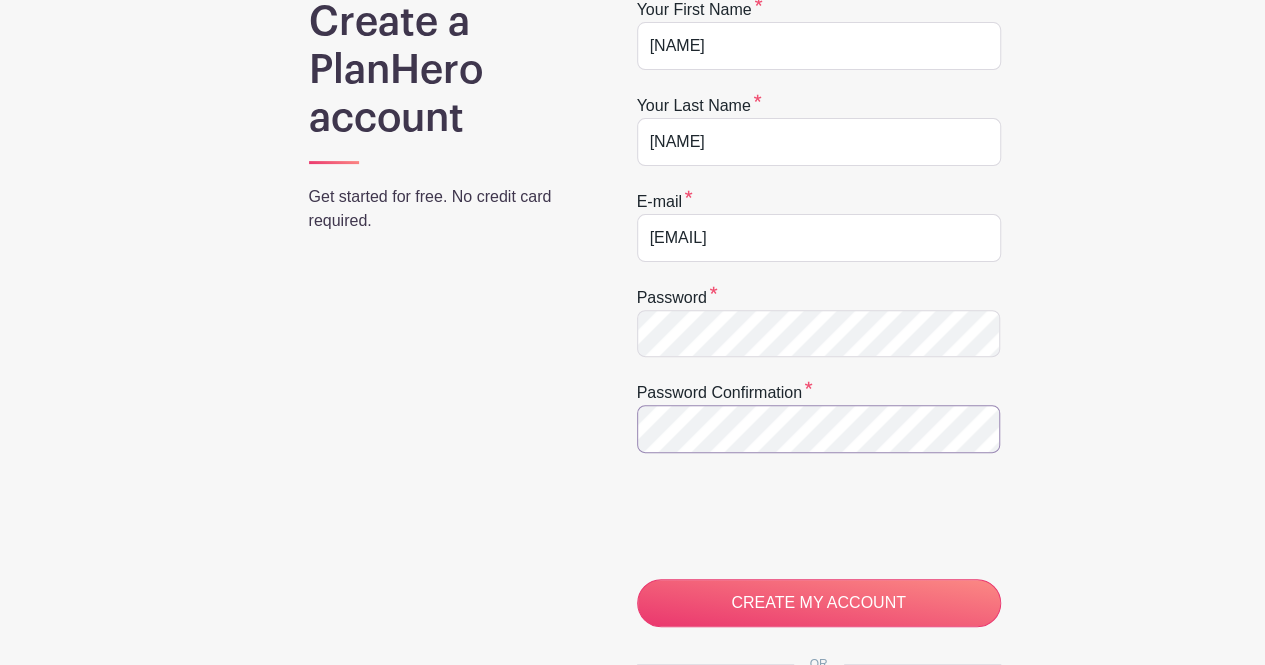 scroll, scrollTop: 211, scrollLeft: 0, axis: vertical 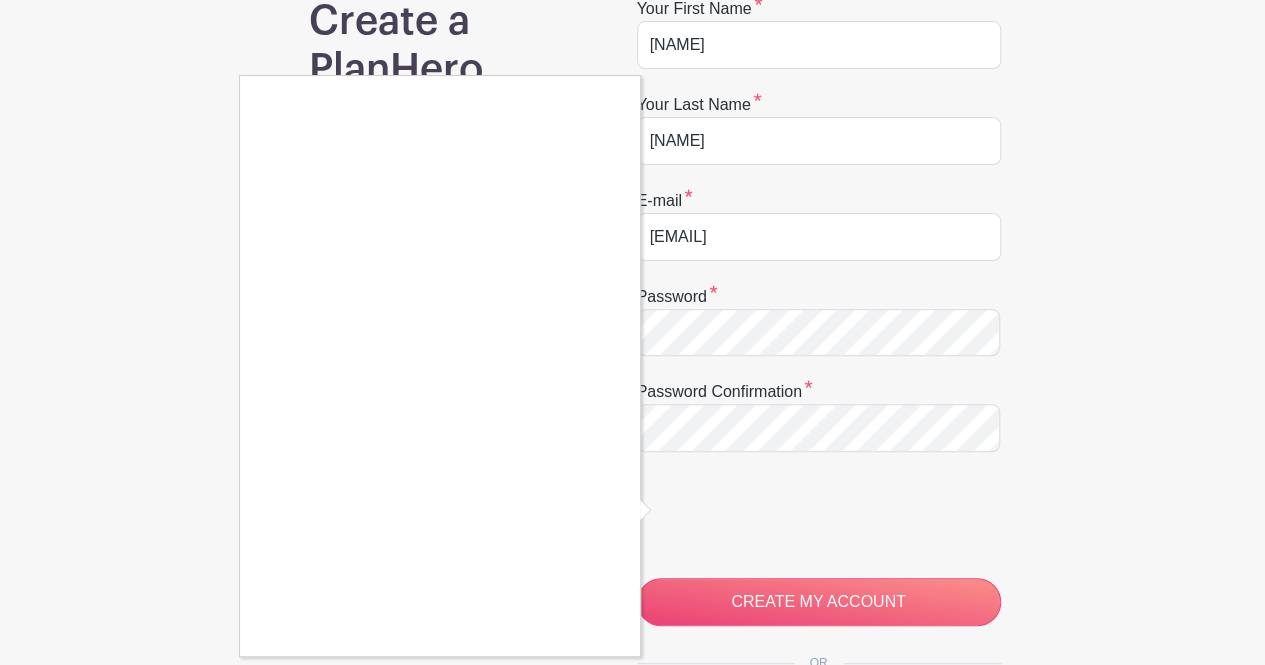 click at bounding box center [632, 332] 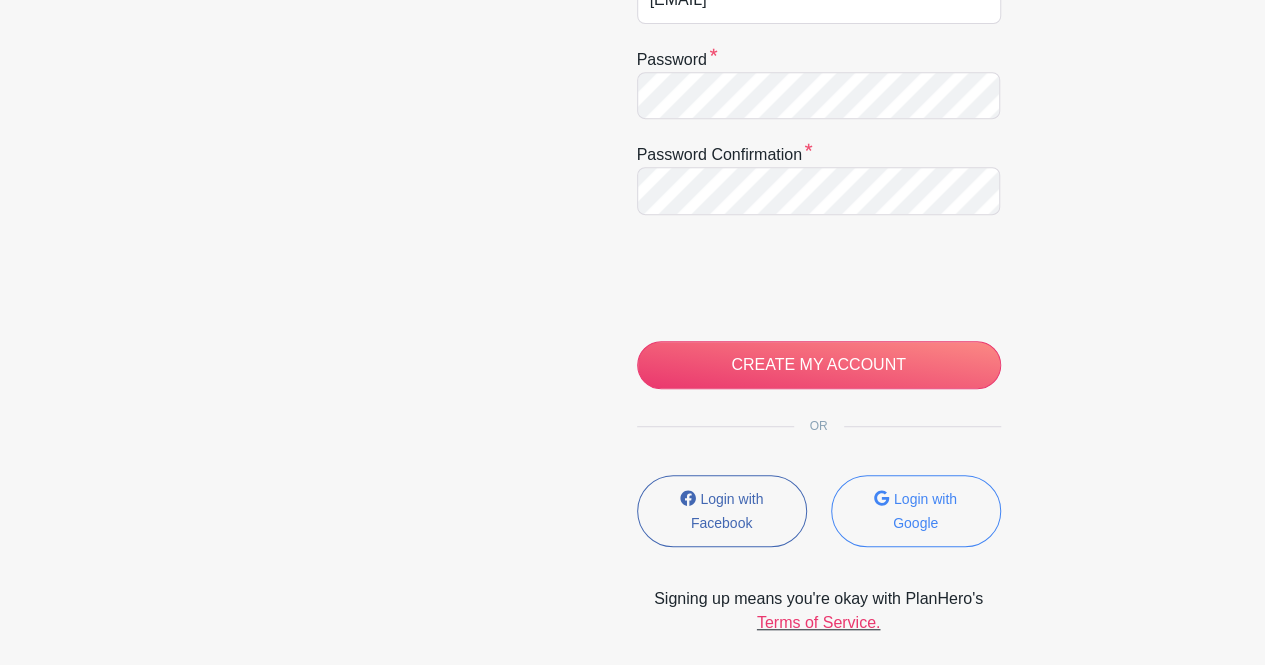 scroll, scrollTop: 468, scrollLeft: 0, axis: vertical 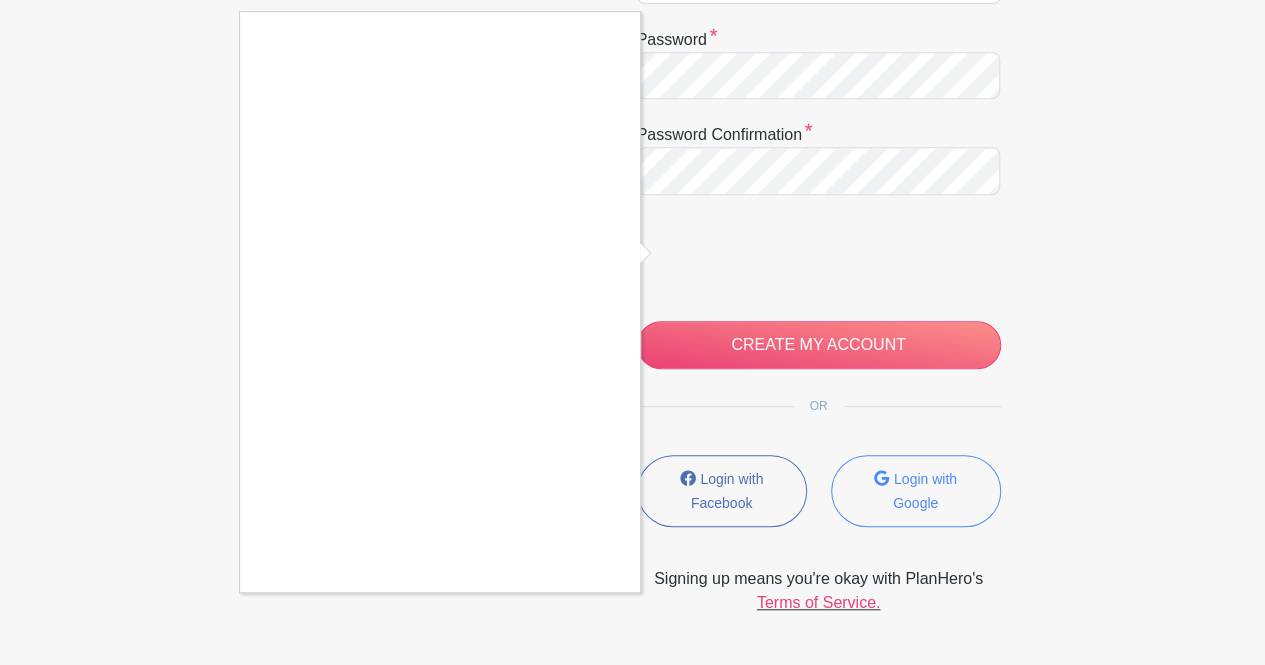 click at bounding box center [632, 332] 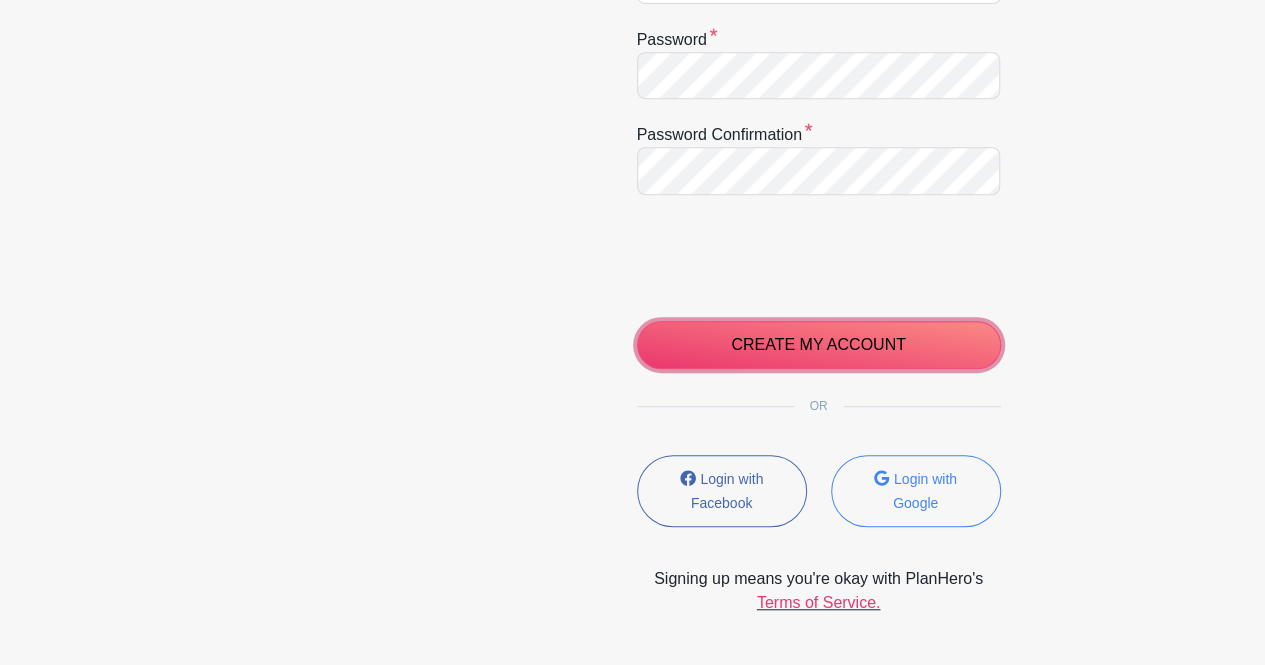 click on "CREATE MY ACCOUNT" at bounding box center (819, 345) 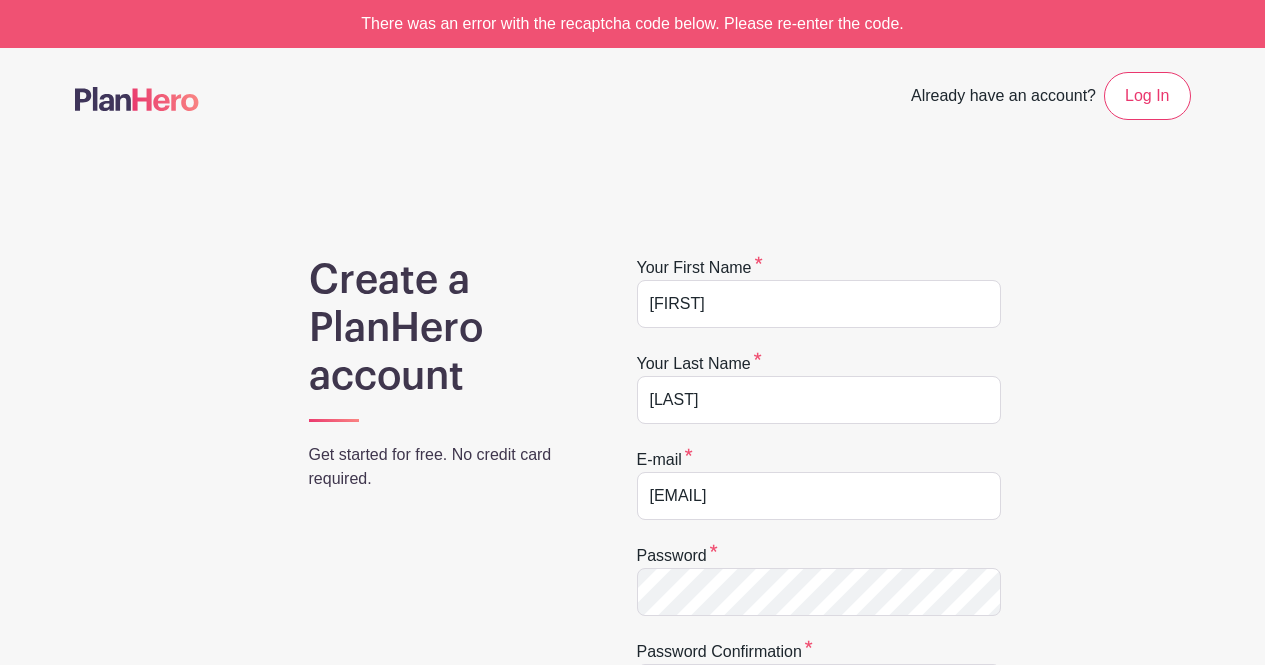 scroll, scrollTop: 0, scrollLeft: 0, axis: both 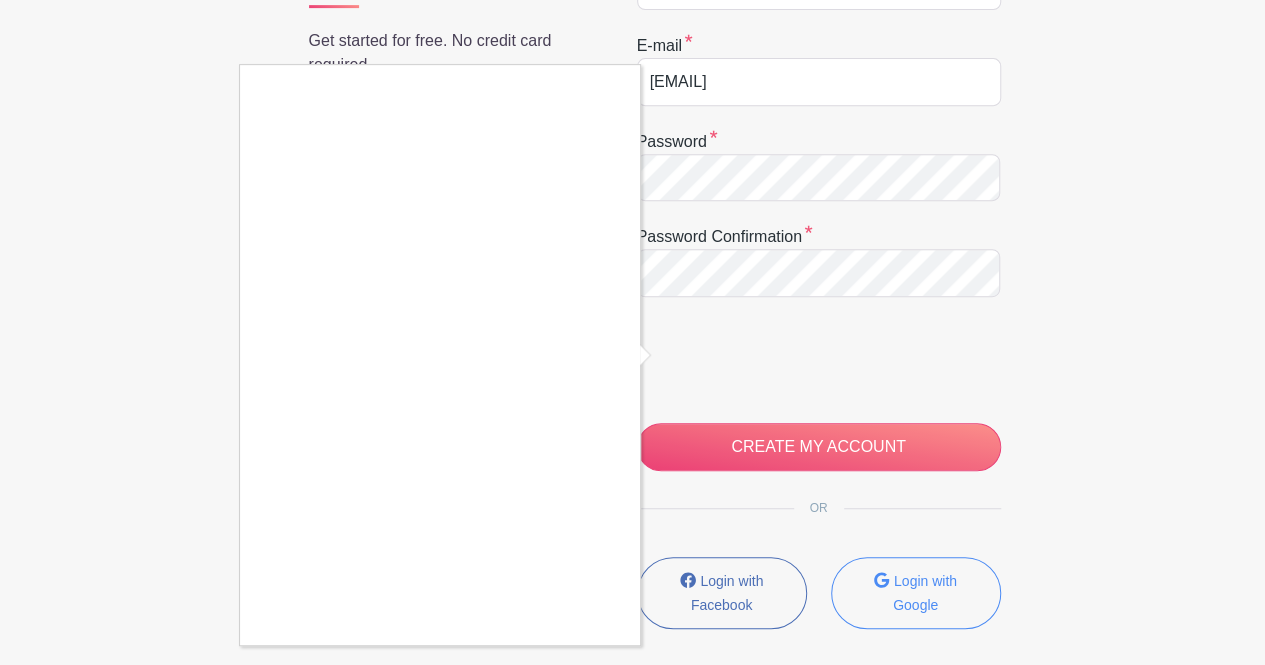 click at bounding box center (632, 332) 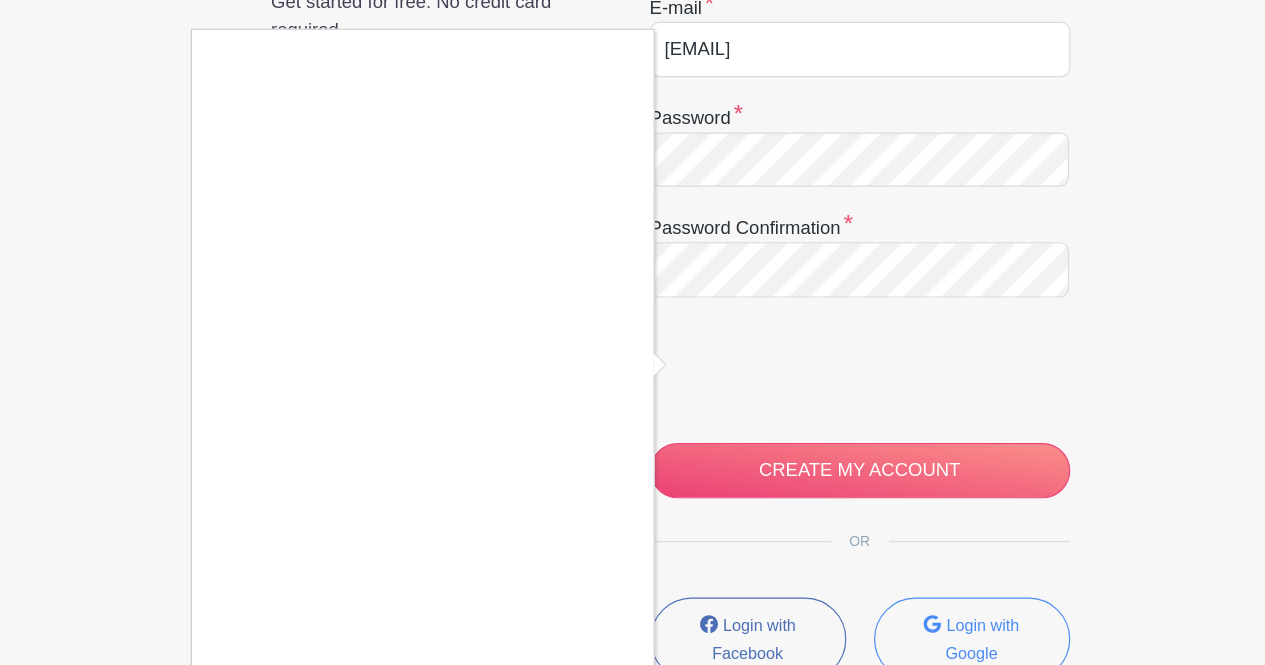 scroll, scrollTop: 413, scrollLeft: 0, axis: vertical 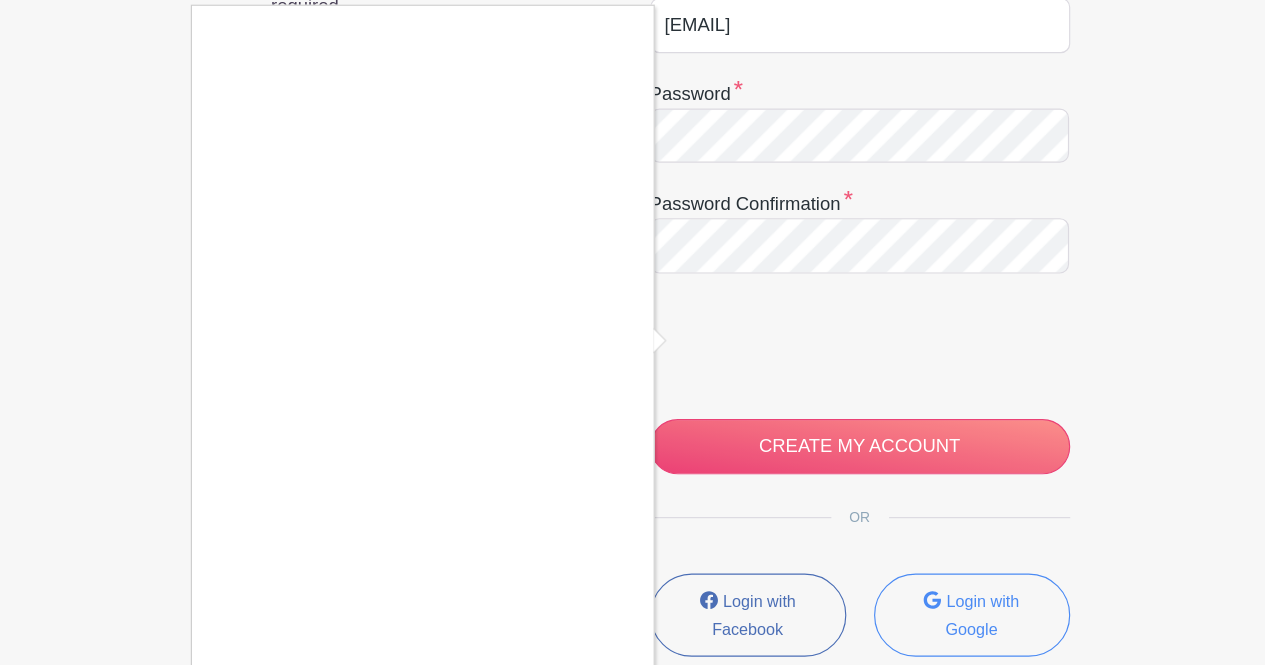 click at bounding box center (632, 332) 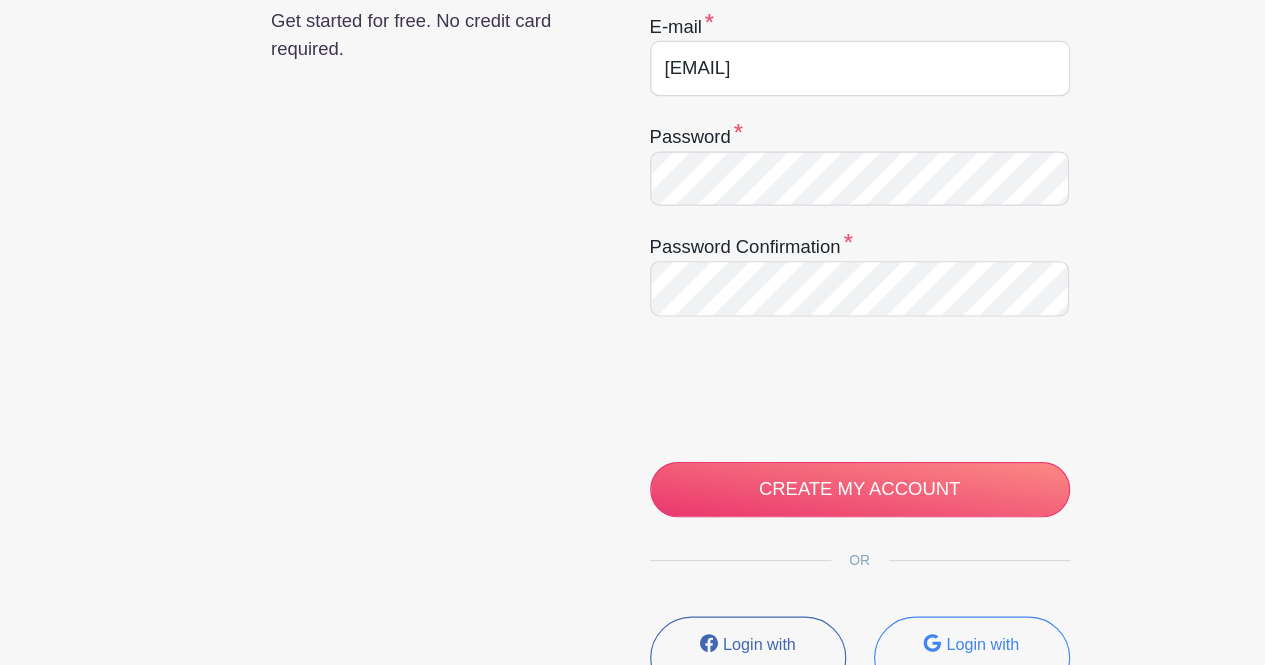 scroll, scrollTop: 350, scrollLeft: 0, axis: vertical 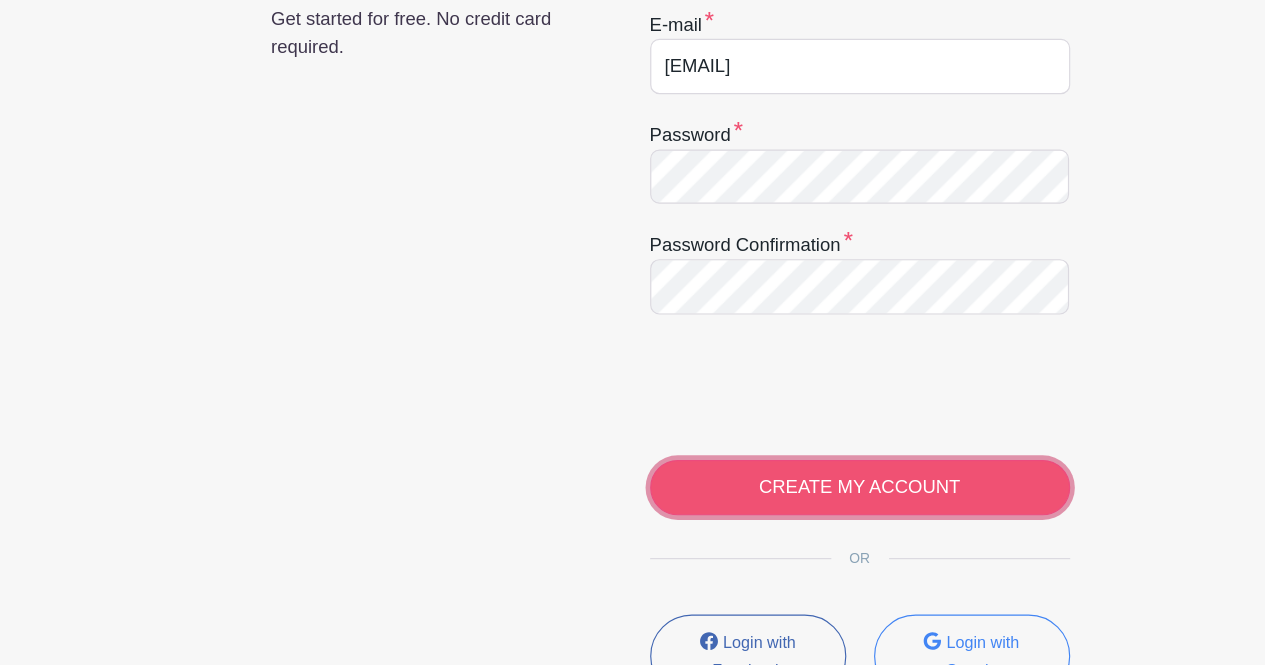 click on "CREATE MY ACCOUNT" at bounding box center (819, 511) 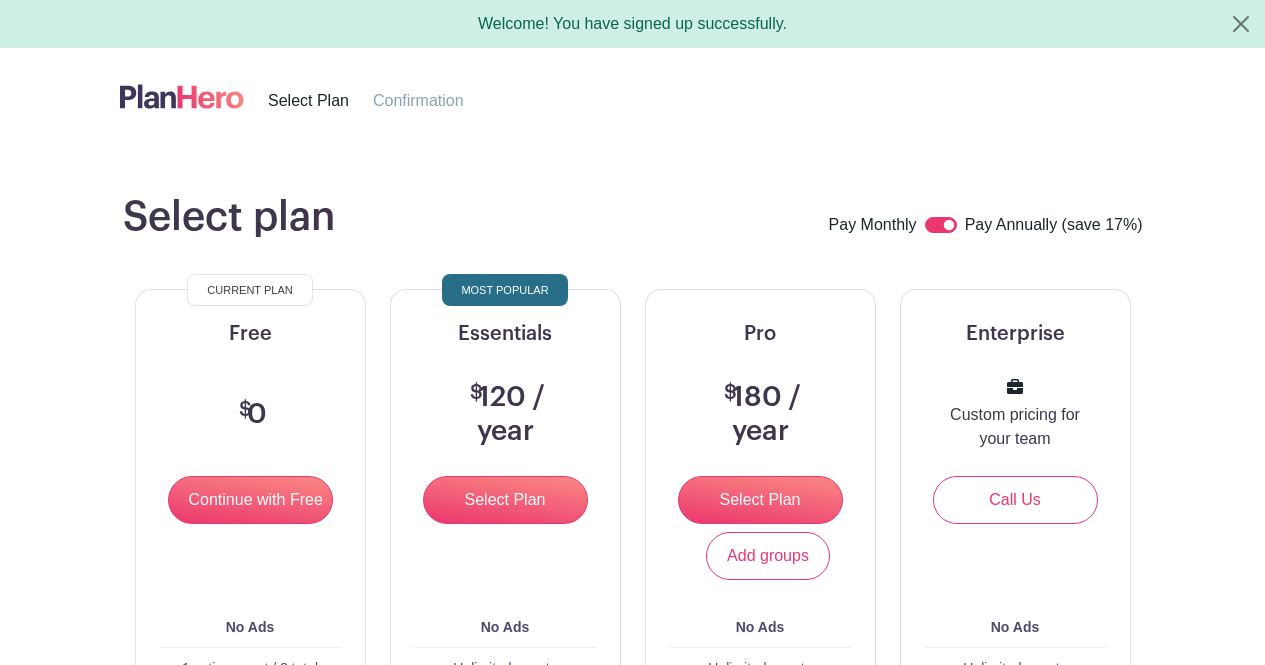 scroll, scrollTop: 0, scrollLeft: 0, axis: both 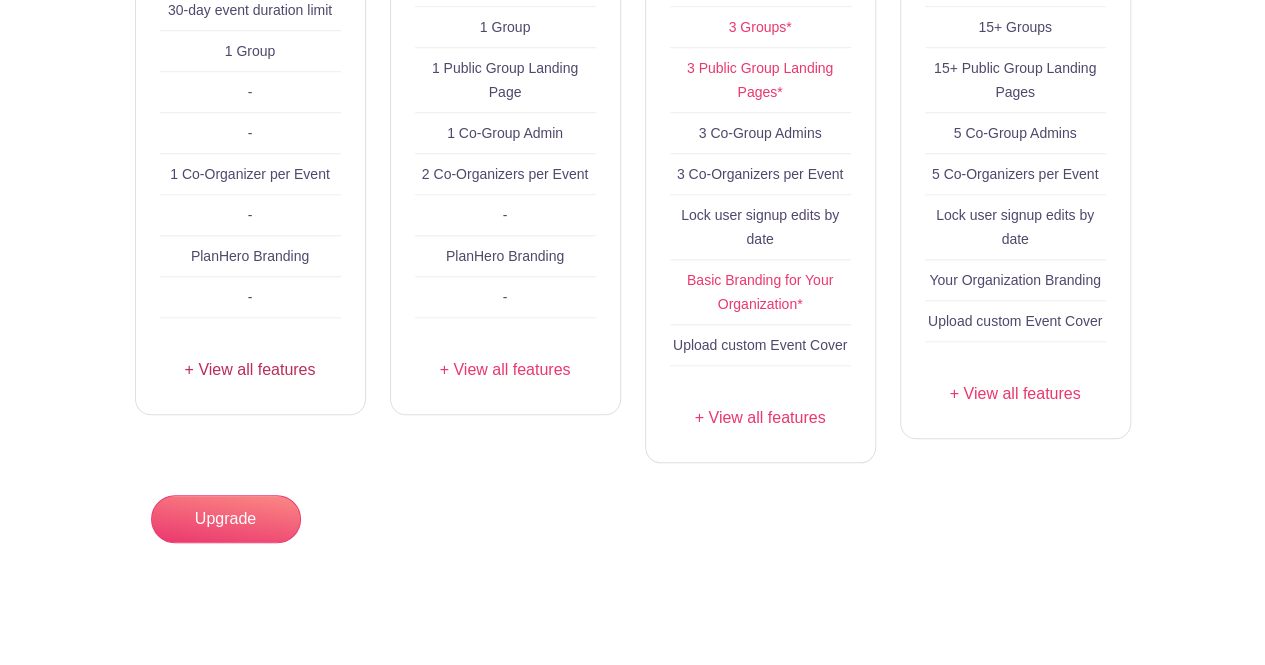 click on "+ View all features" at bounding box center (250, 370) 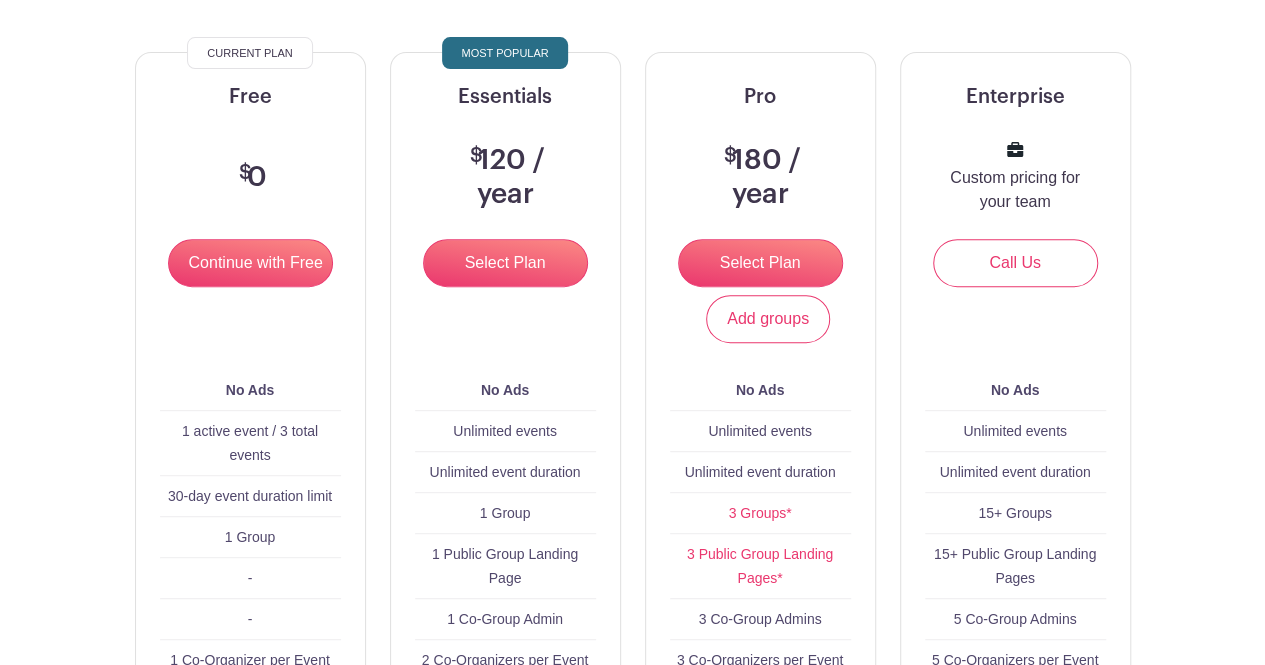 scroll, scrollTop: 232, scrollLeft: 0, axis: vertical 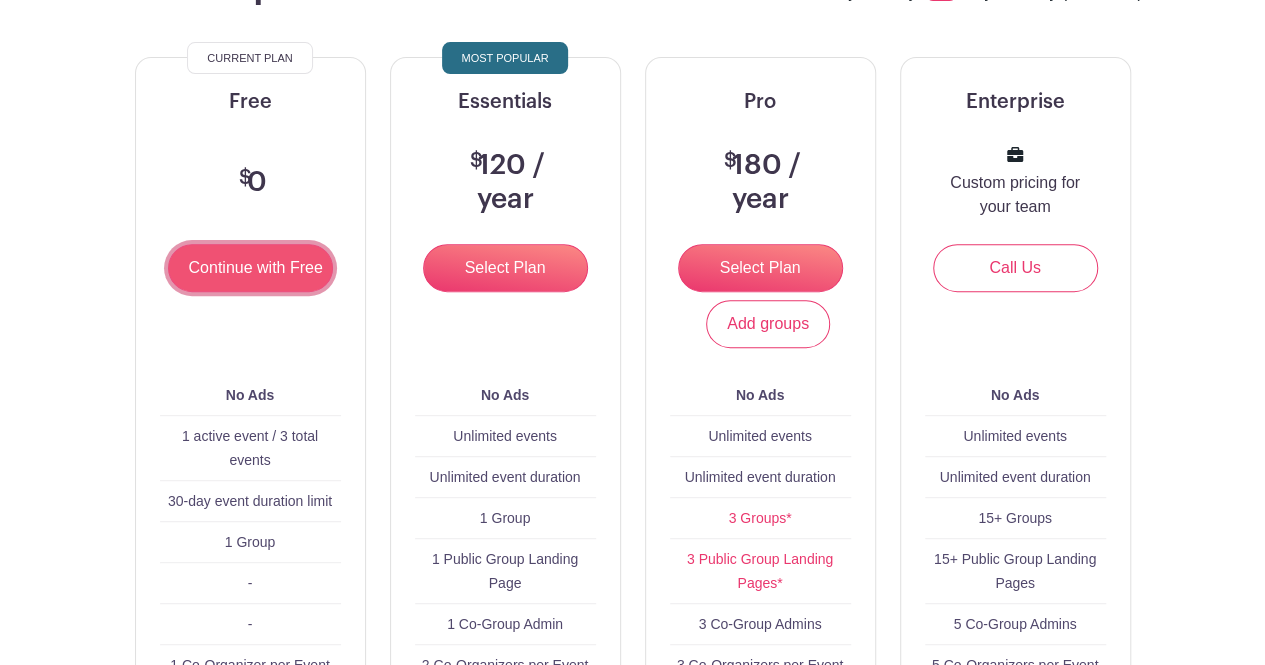 click on "Continue with Free" at bounding box center [250, 268] 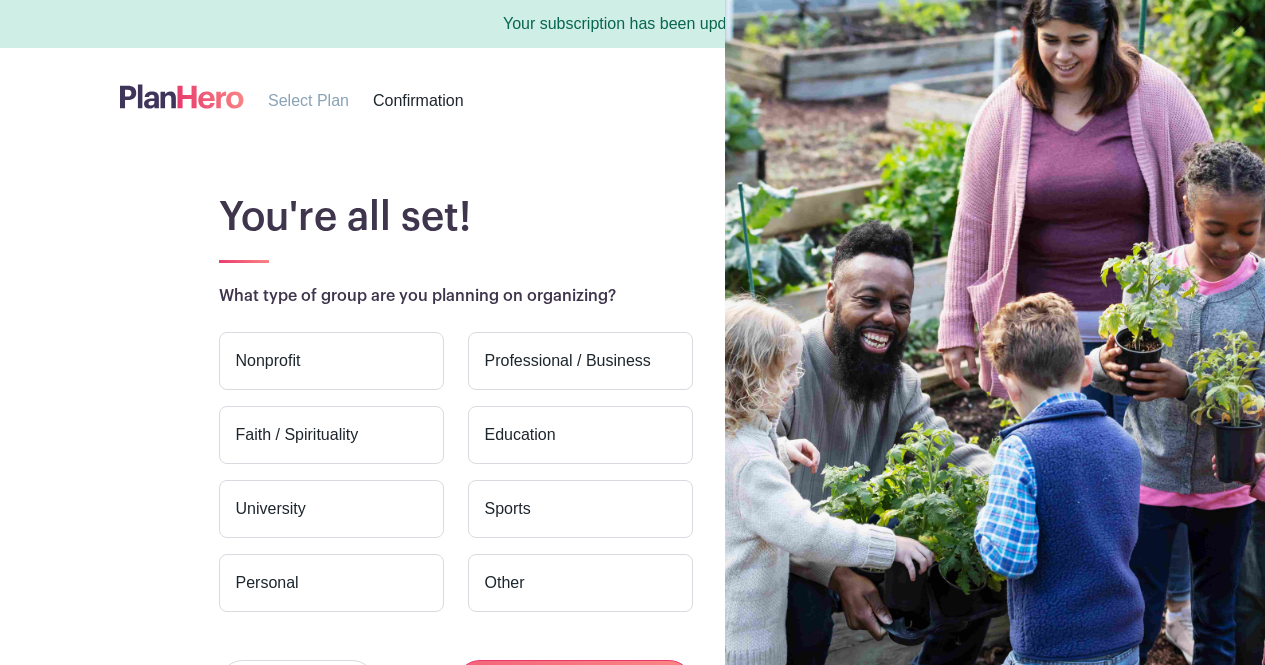 scroll, scrollTop: 0, scrollLeft: 0, axis: both 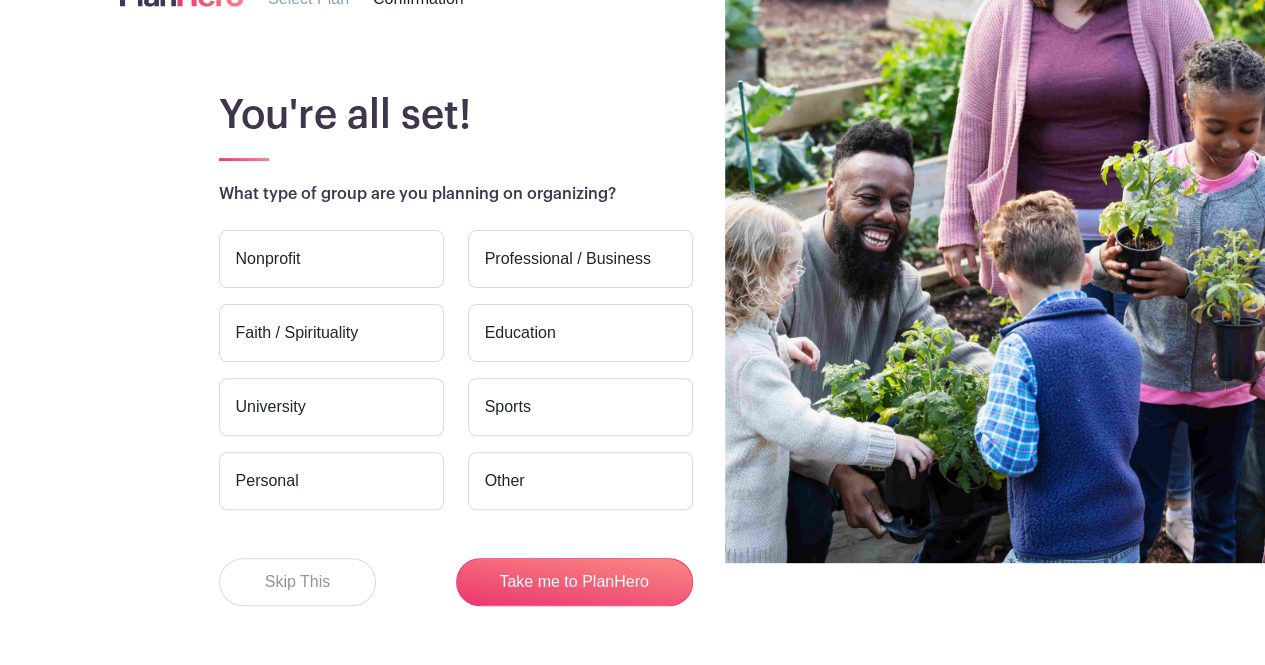 click on "Nonprofit" at bounding box center (331, 259) 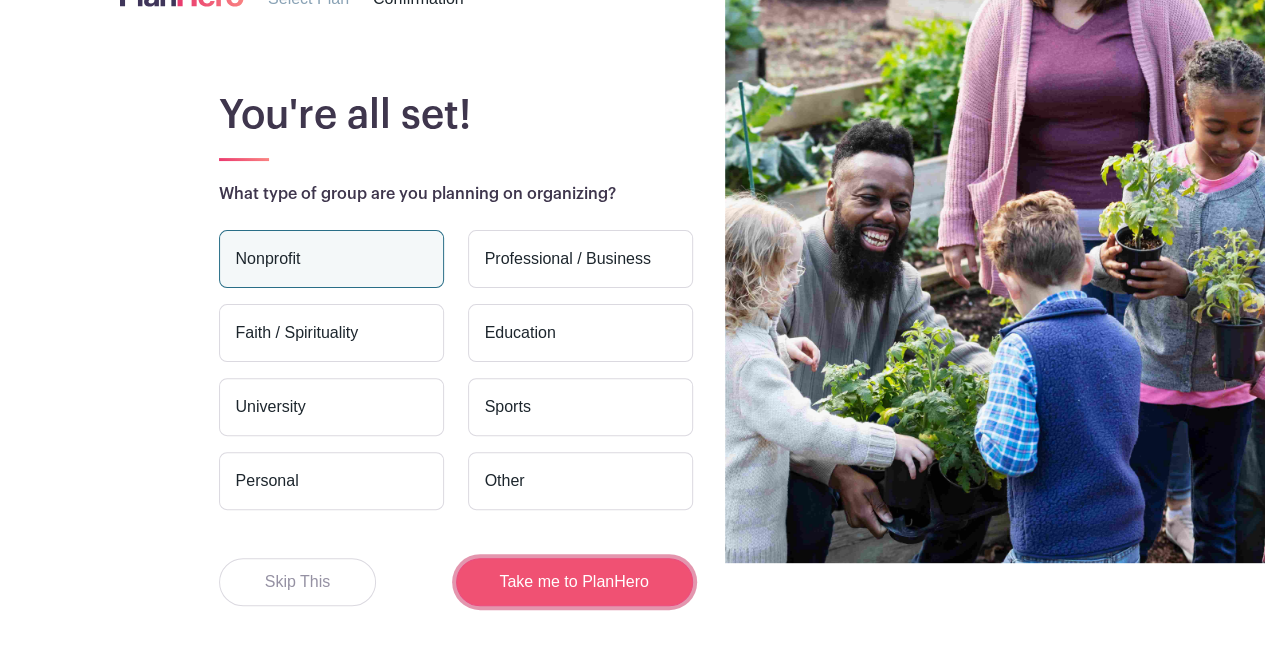click on "Take me to PlanHero" at bounding box center [574, 582] 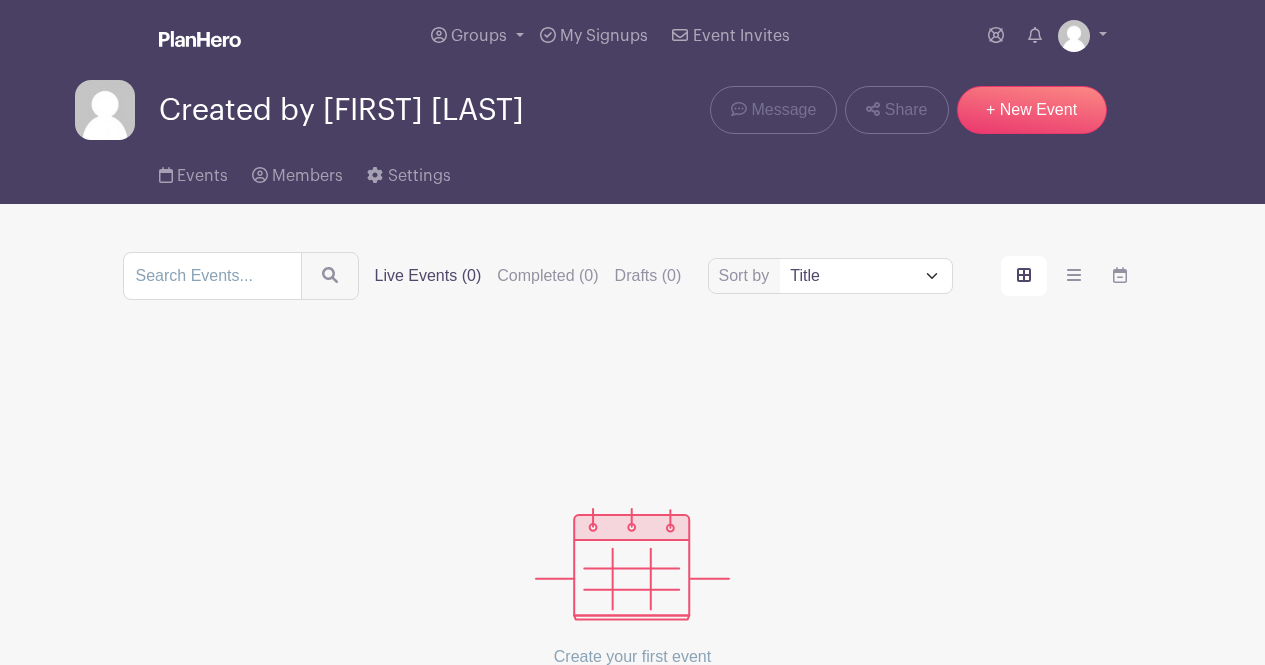 scroll, scrollTop: 0, scrollLeft: 0, axis: both 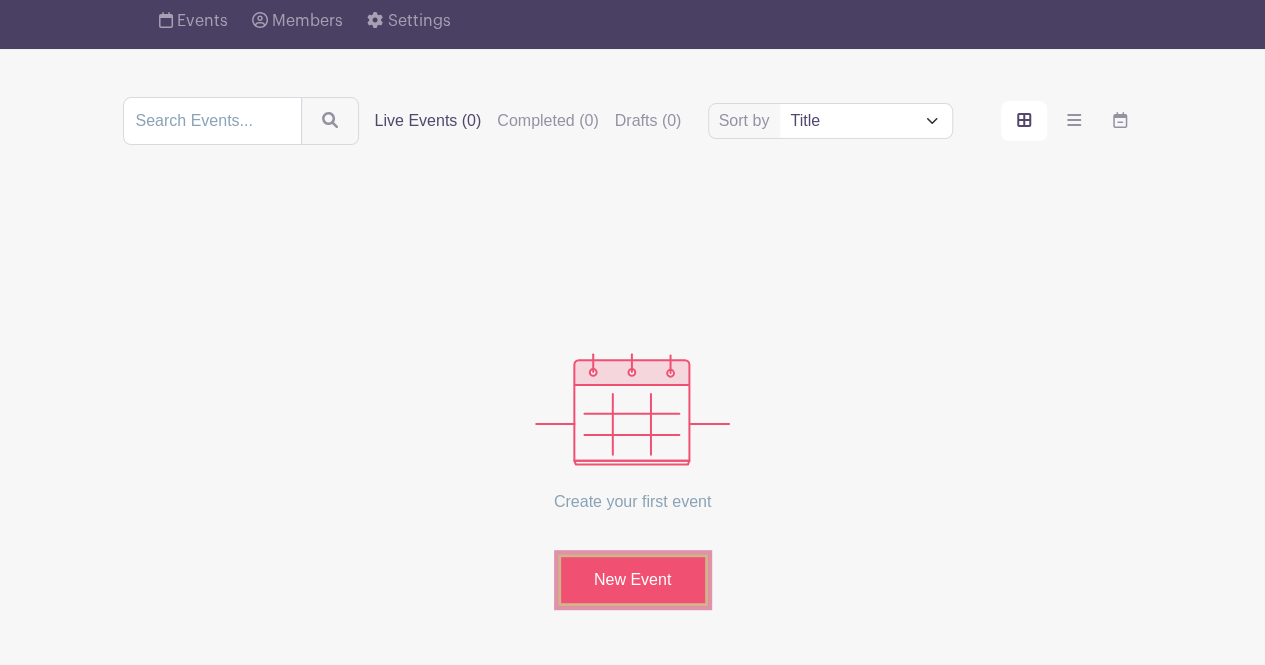 click on "New Event" at bounding box center (633, 580) 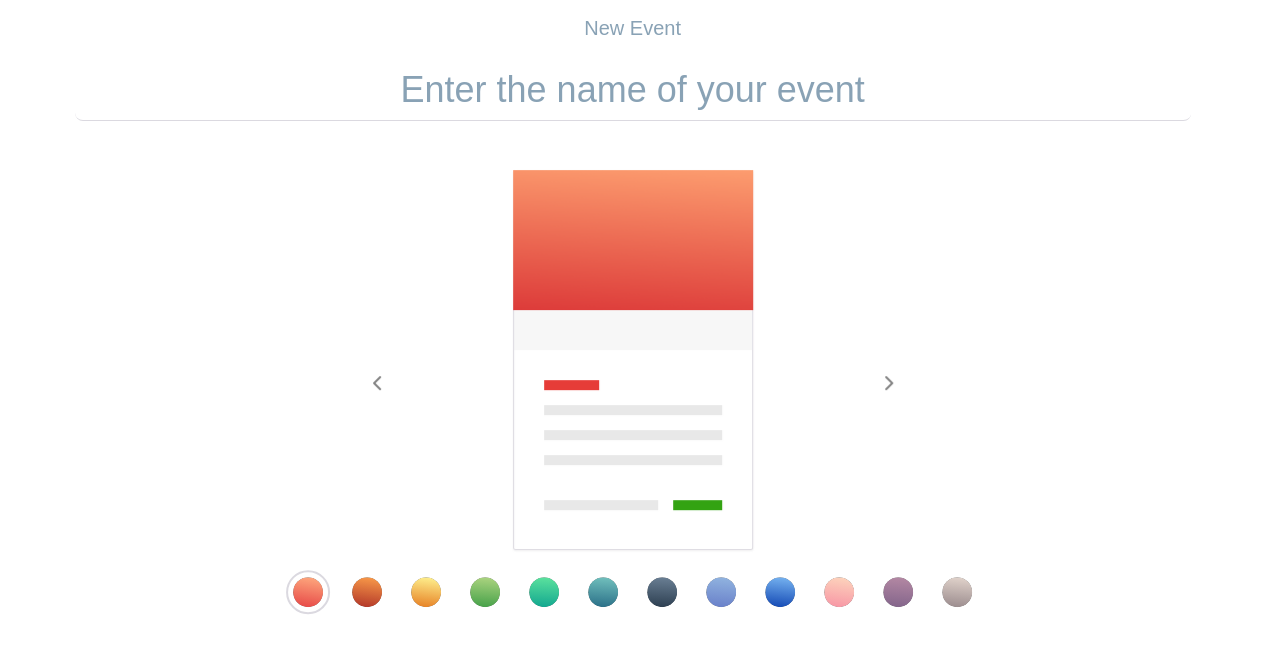 scroll, scrollTop: 0, scrollLeft: 0, axis: both 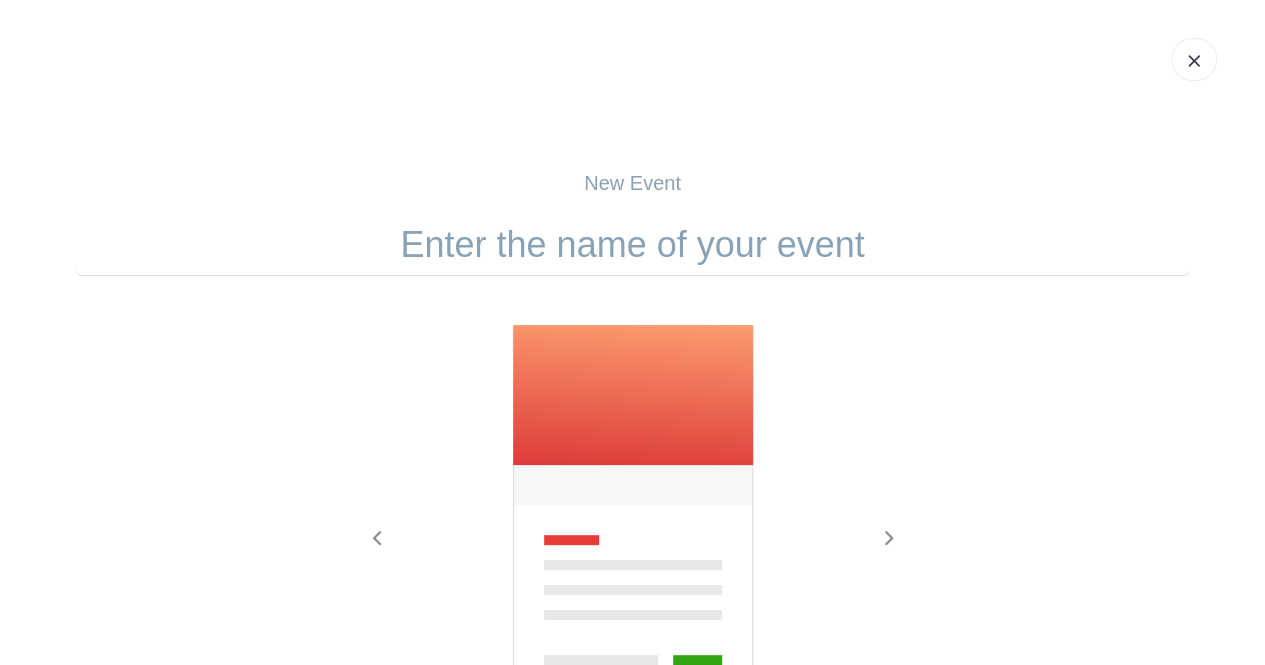 click at bounding box center (633, 245) 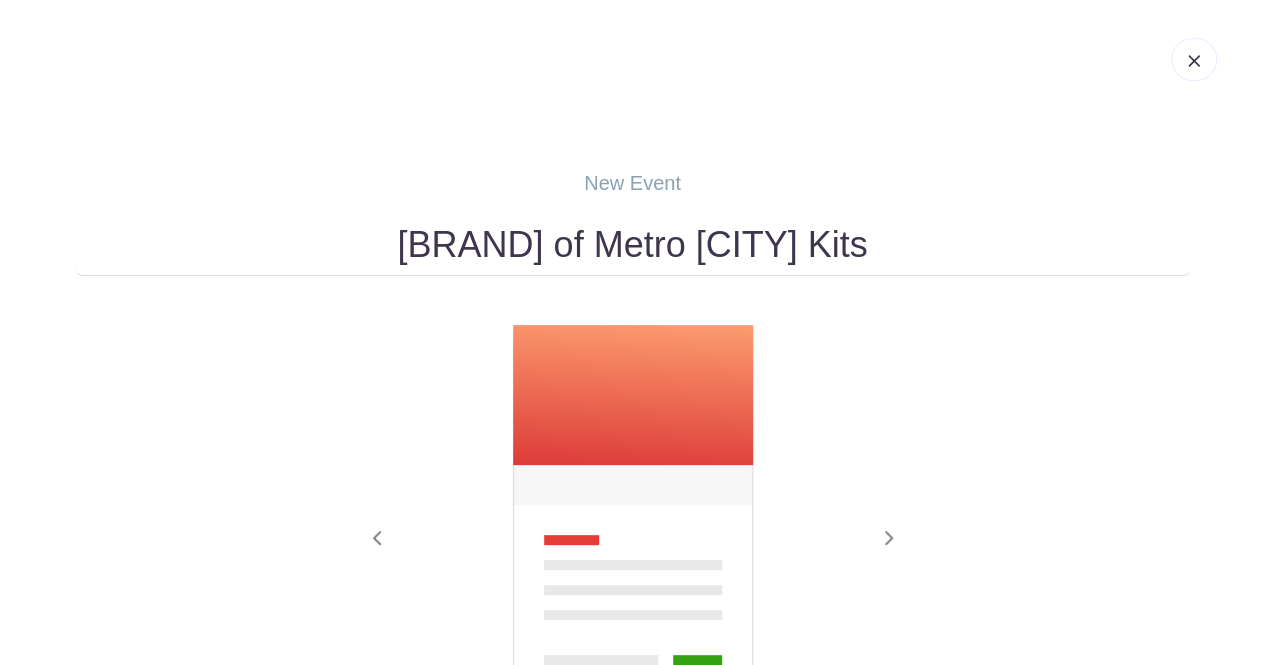 click on "[BRAND] of Metro [CITY] Kits" at bounding box center [633, 245] 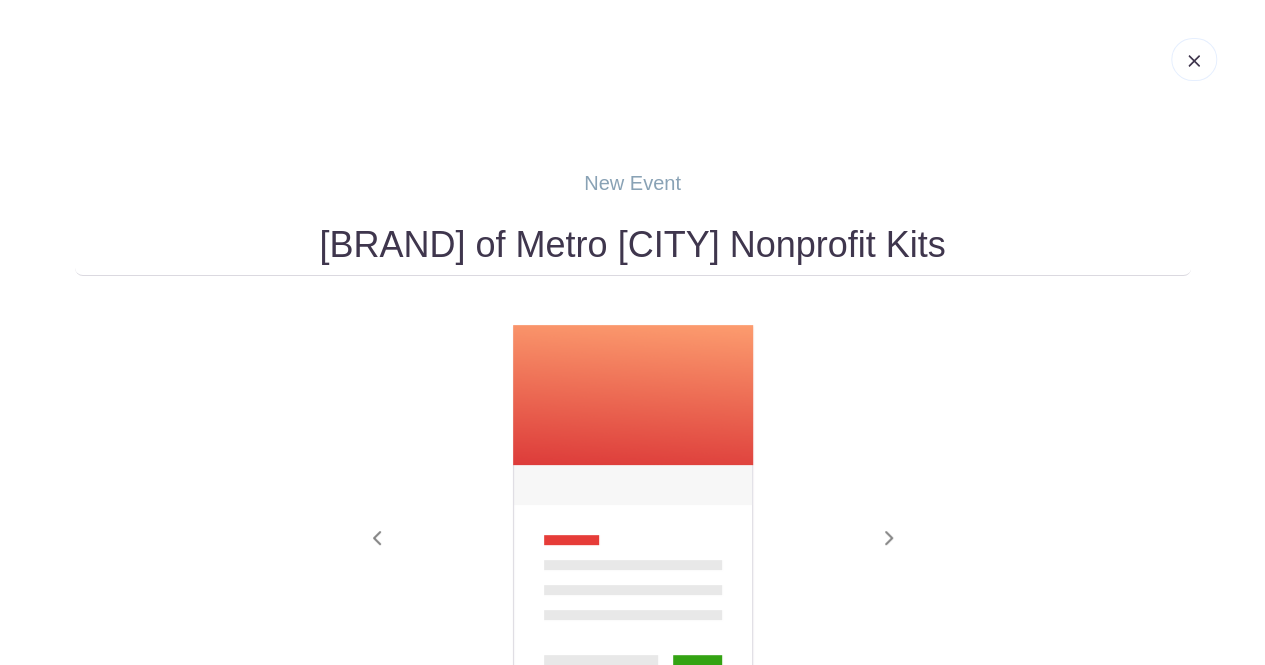 type on "[BRAND] of Metro [CITY] Nonprofit Kits" 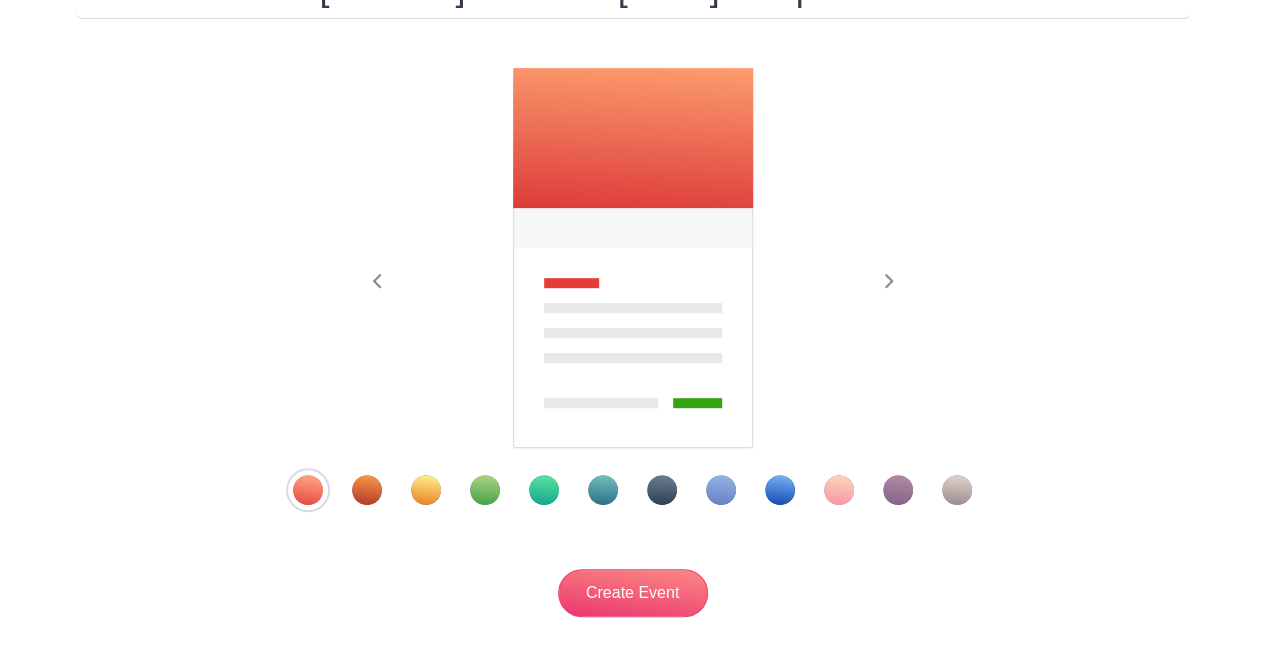 scroll, scrollTop: 262, scrollLeft: 0, axis: vertical 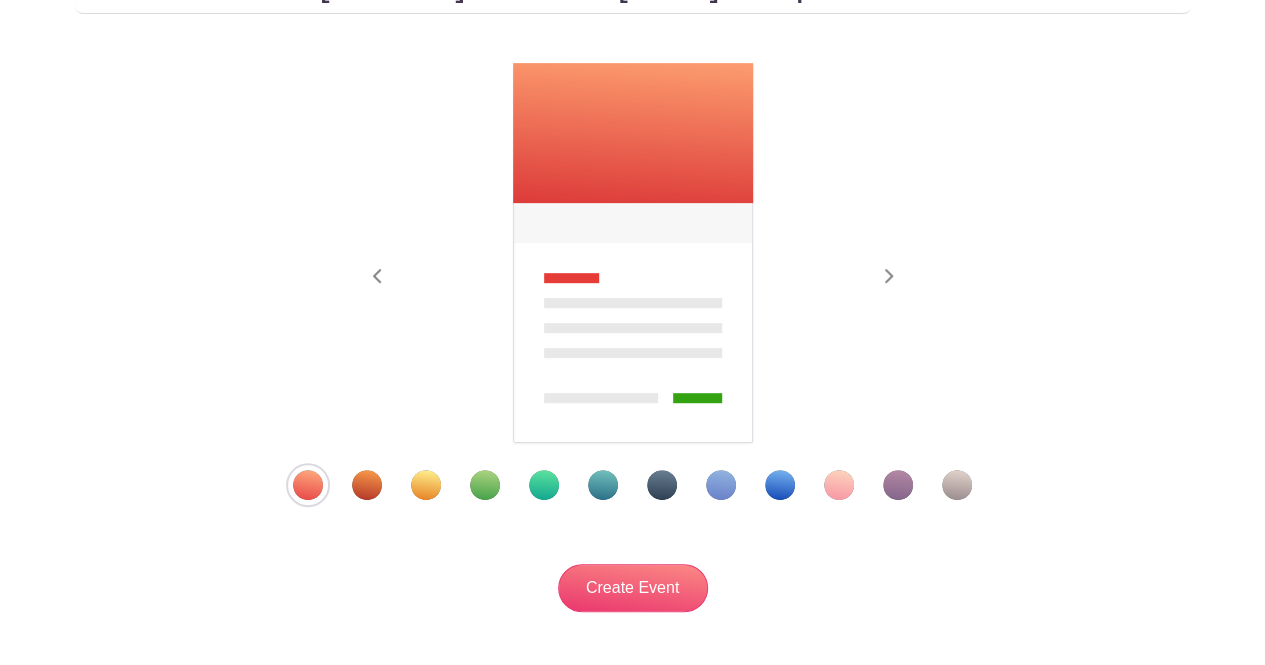 click at bounding box center (780, 485) 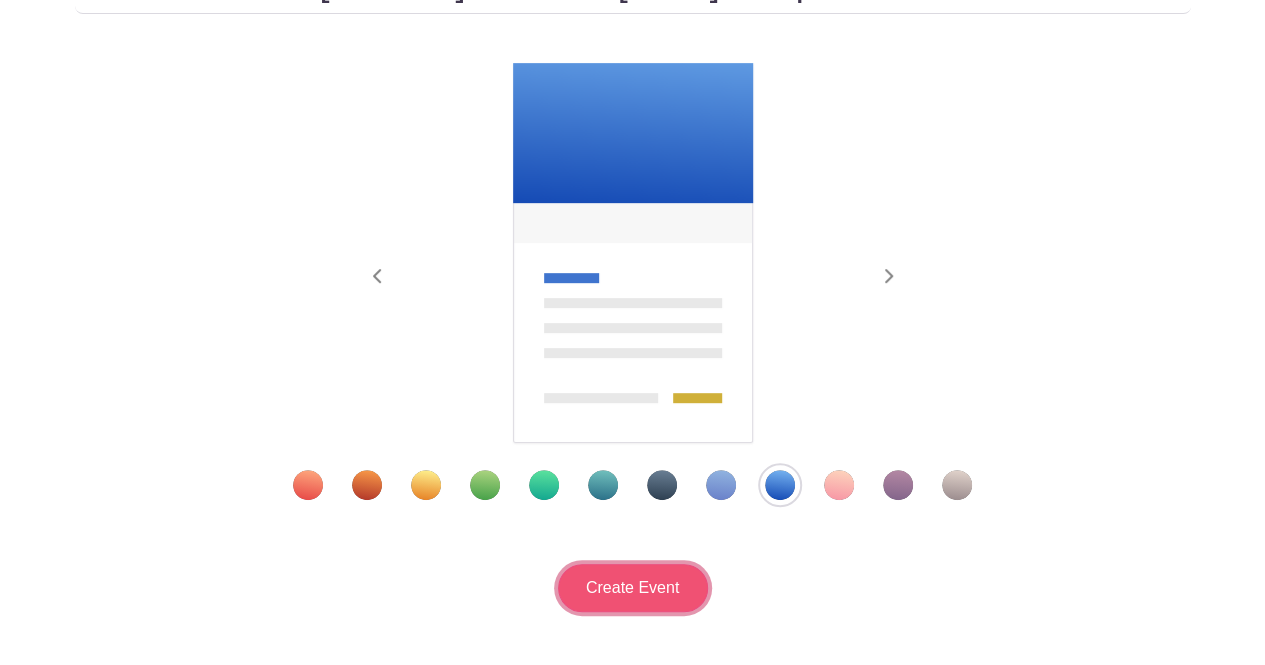 click on "Create Event" at bounding box center (633, 588) 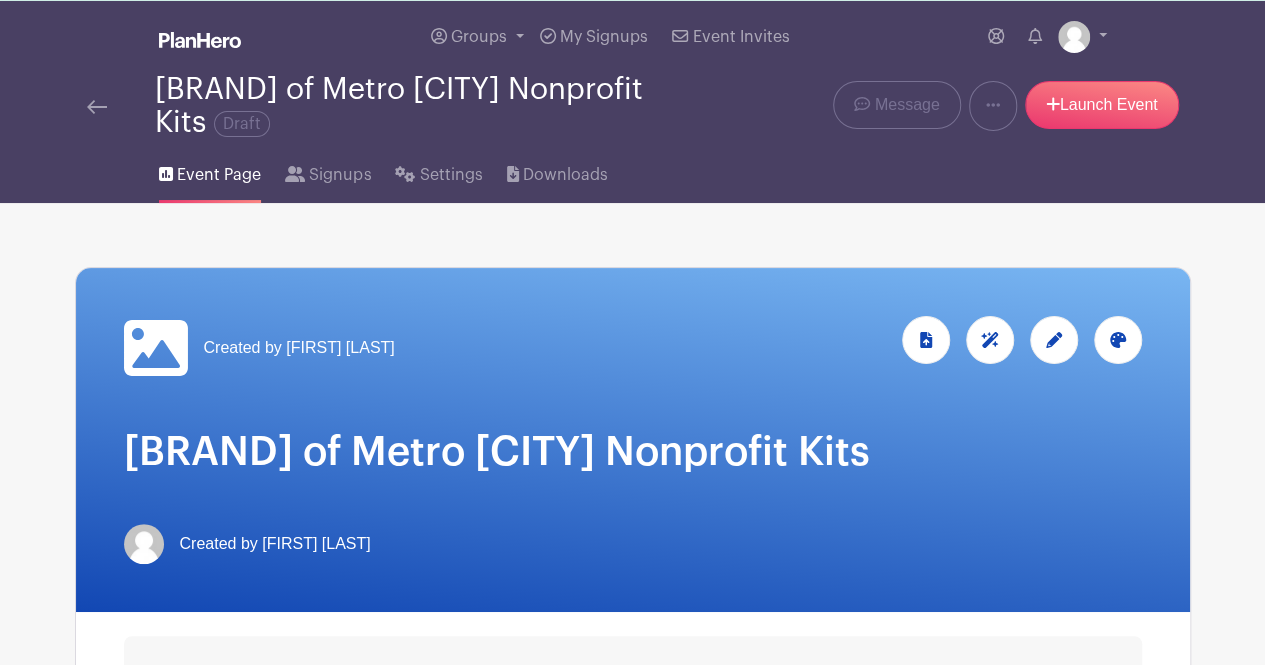 scroll, scrollTop: 0, scrollLeft: 0, axis: both 